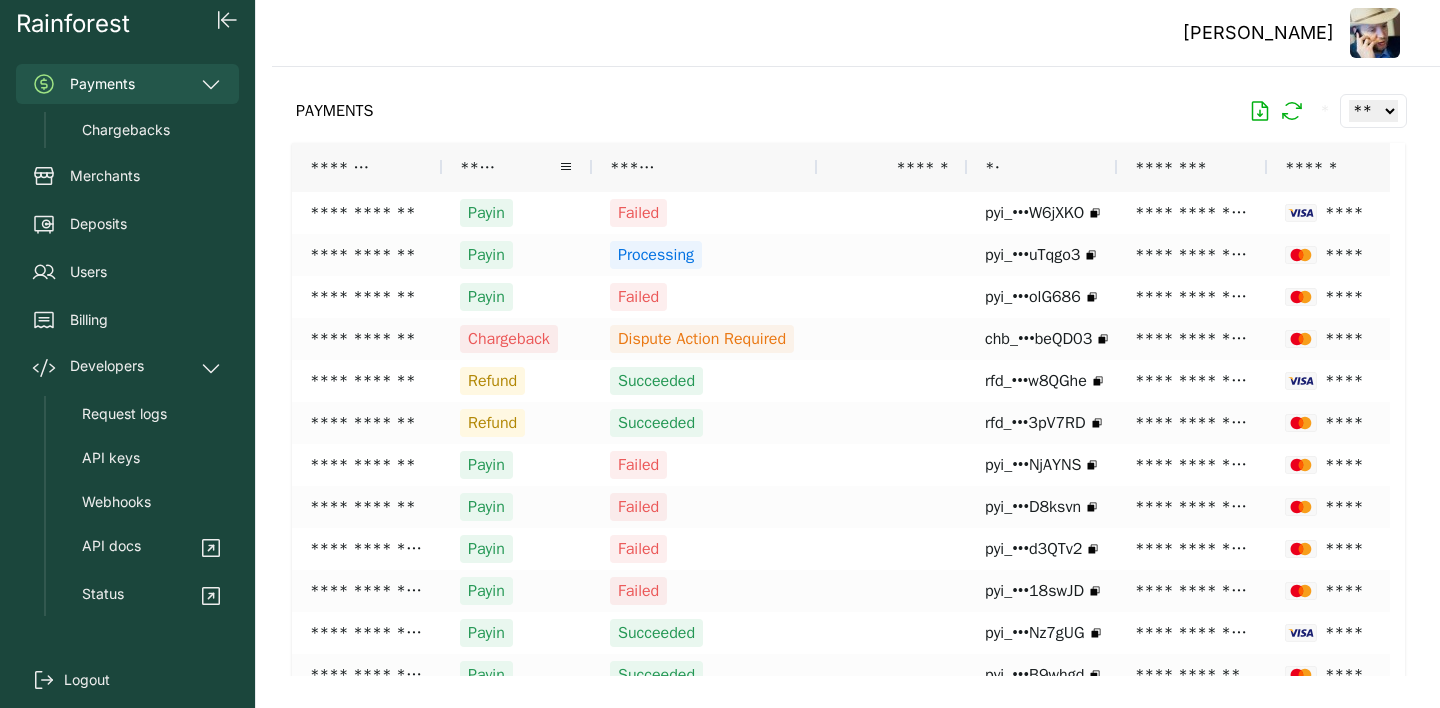 scroll, scrollTop: 0, scrollLeft: 0, axis: both 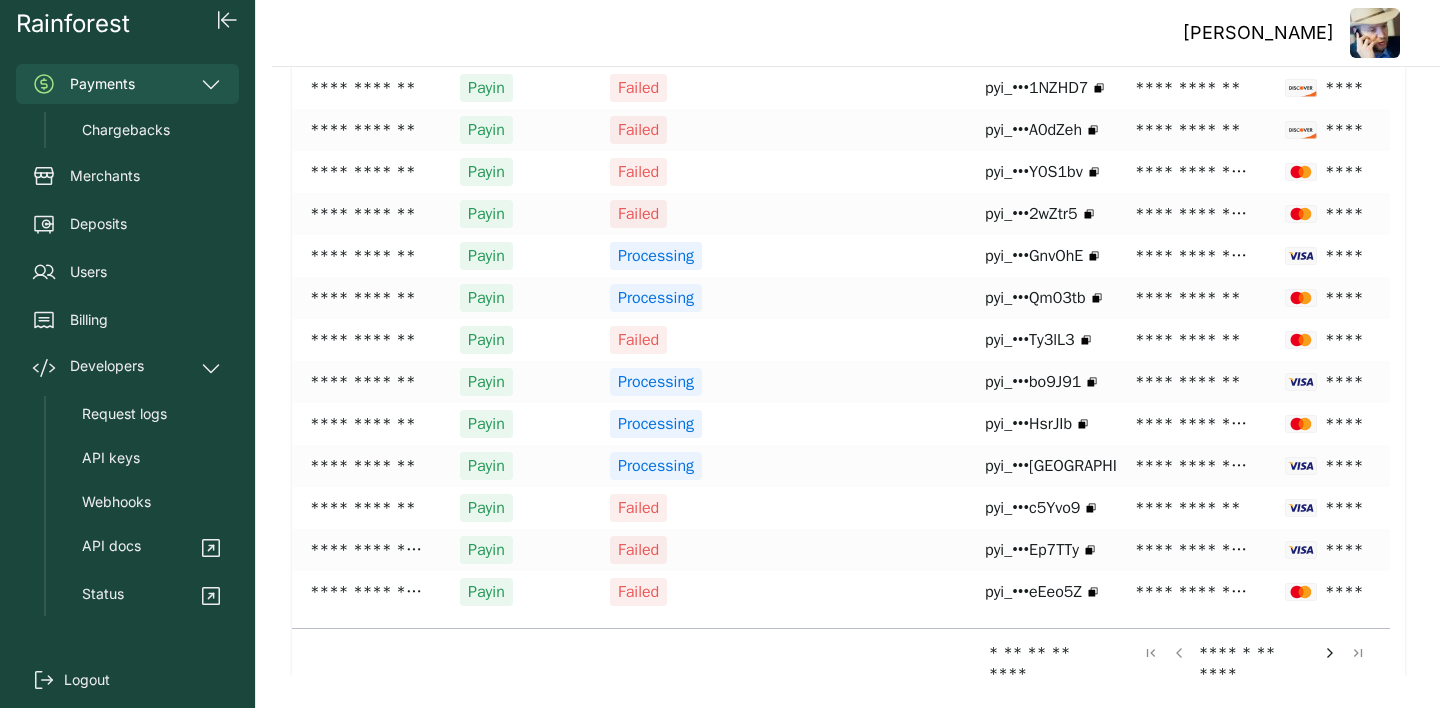 click at bounding box center [1330, 653] 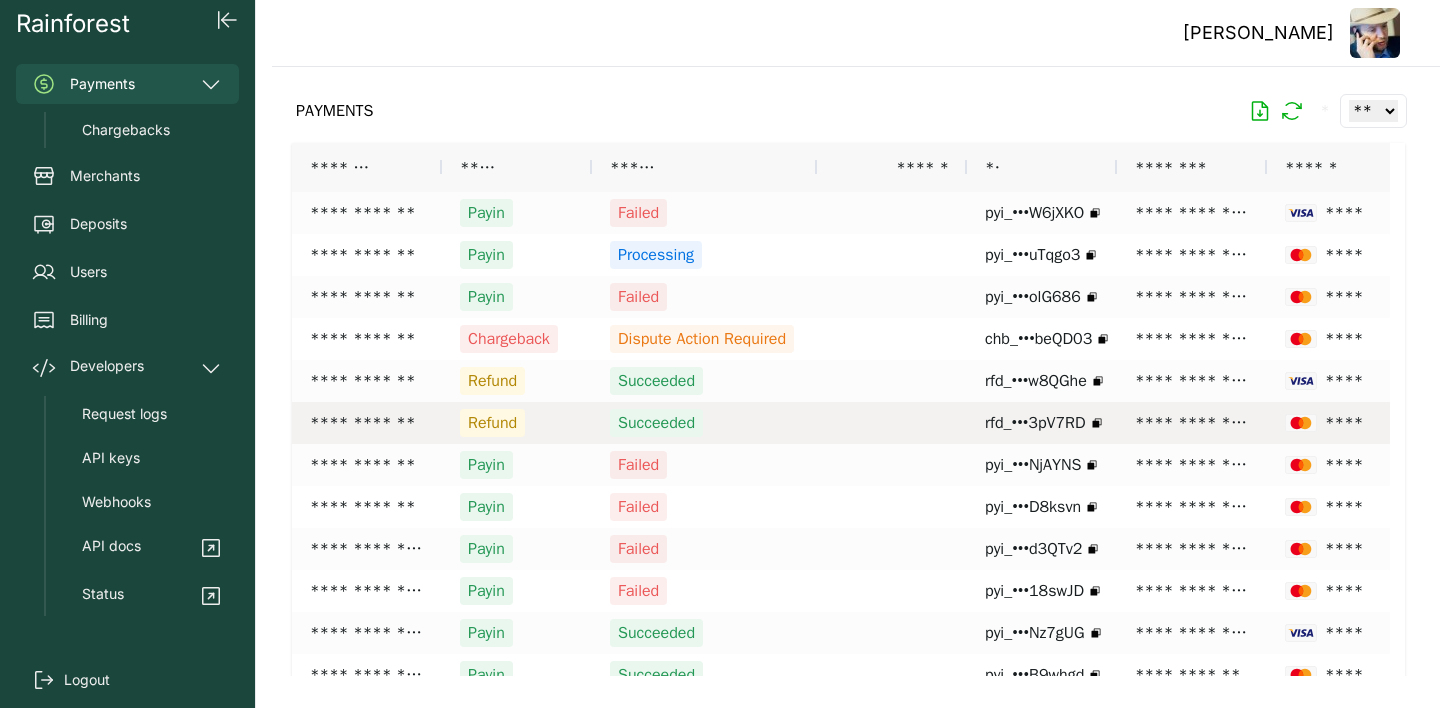click on "Refund" at bounding box center (517, 423) 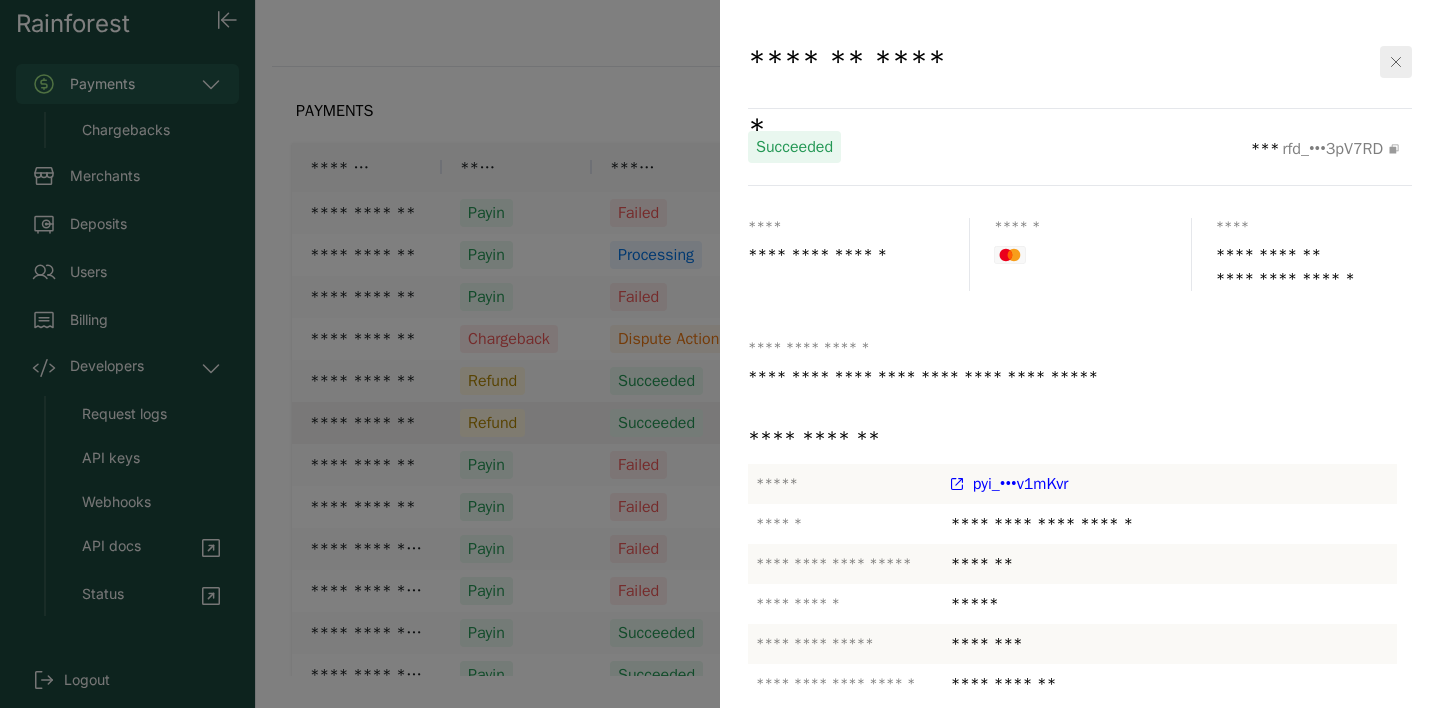 click 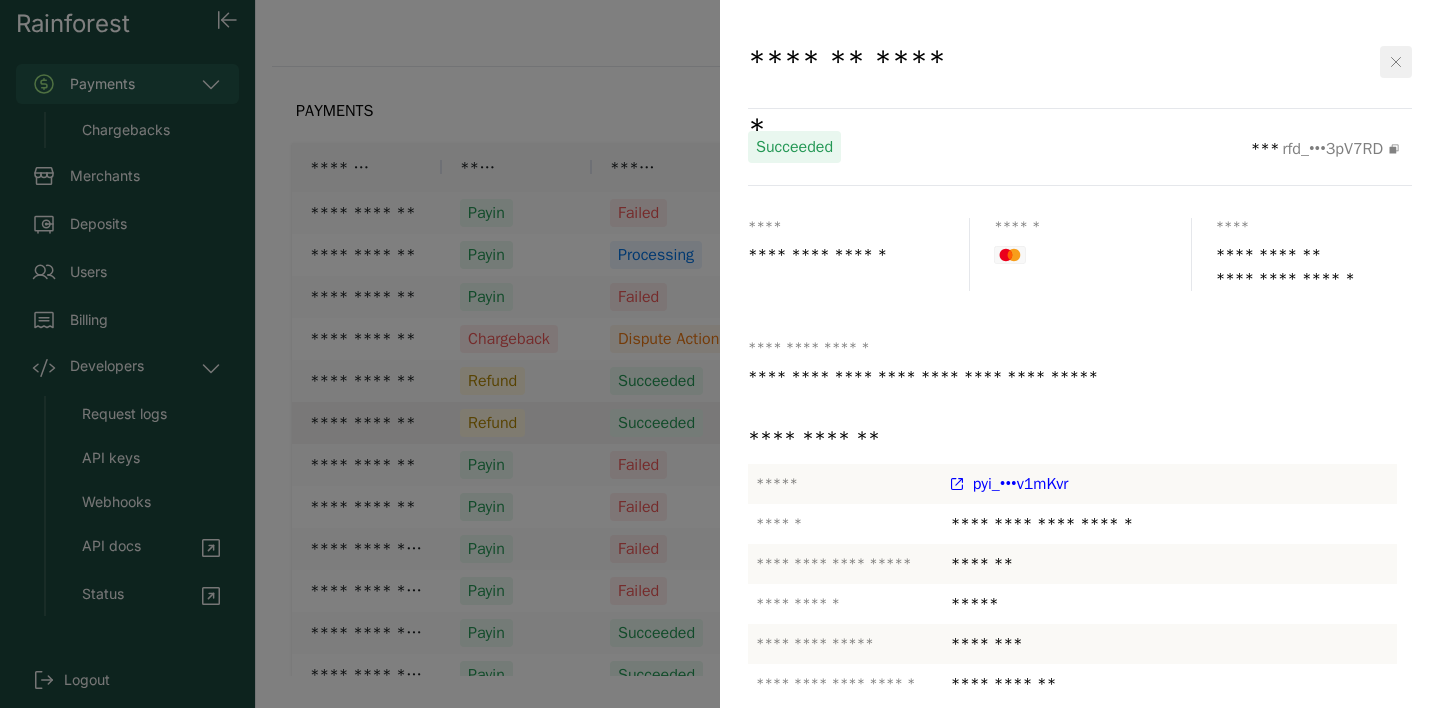 click at bounding box center [1396, 62] 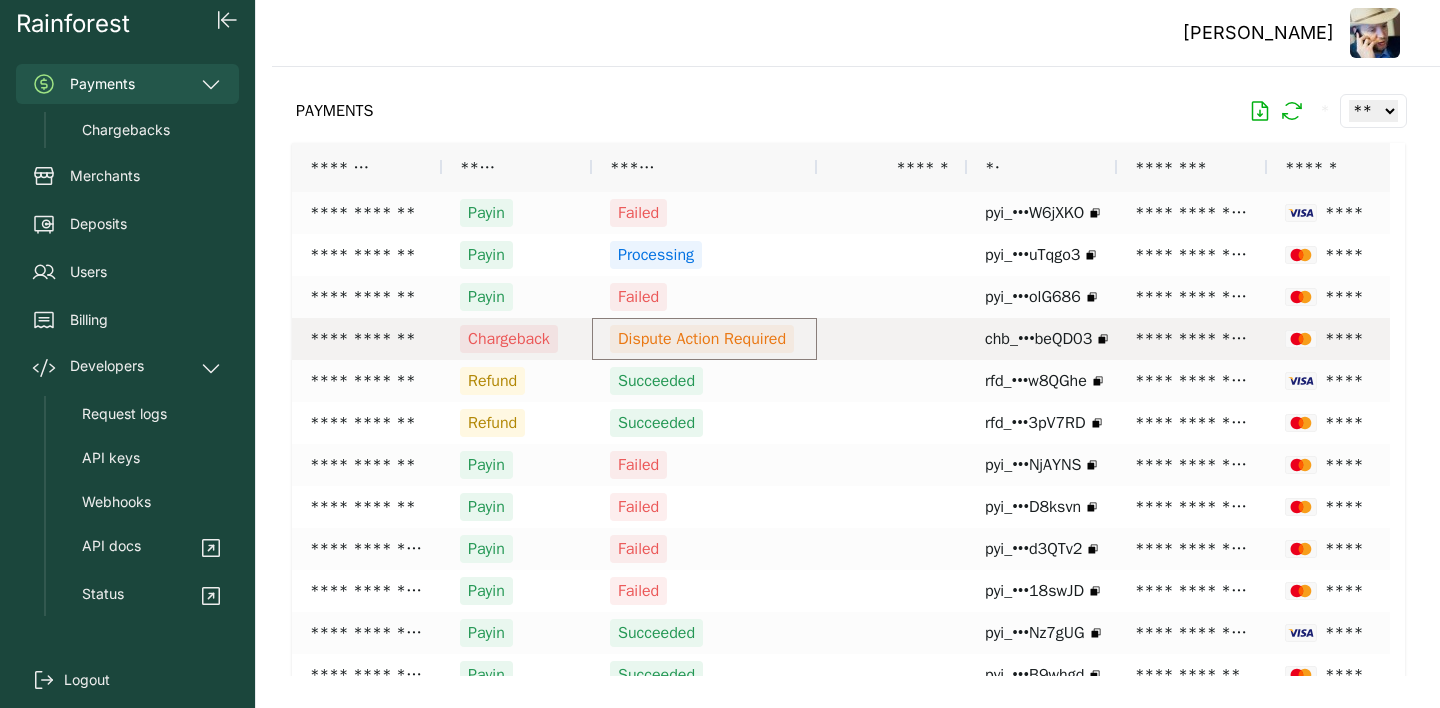 click on "Dispute Action Required" at bounding box center [704, 339] 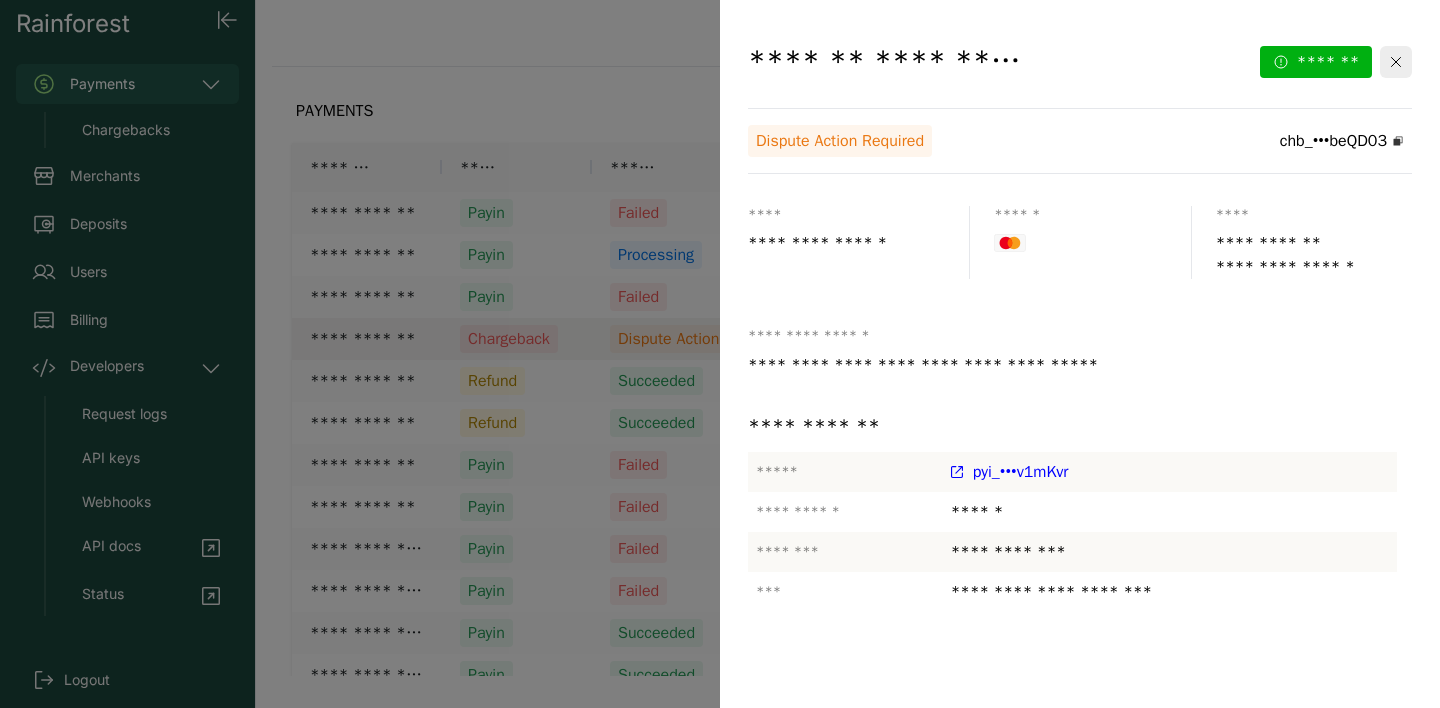click 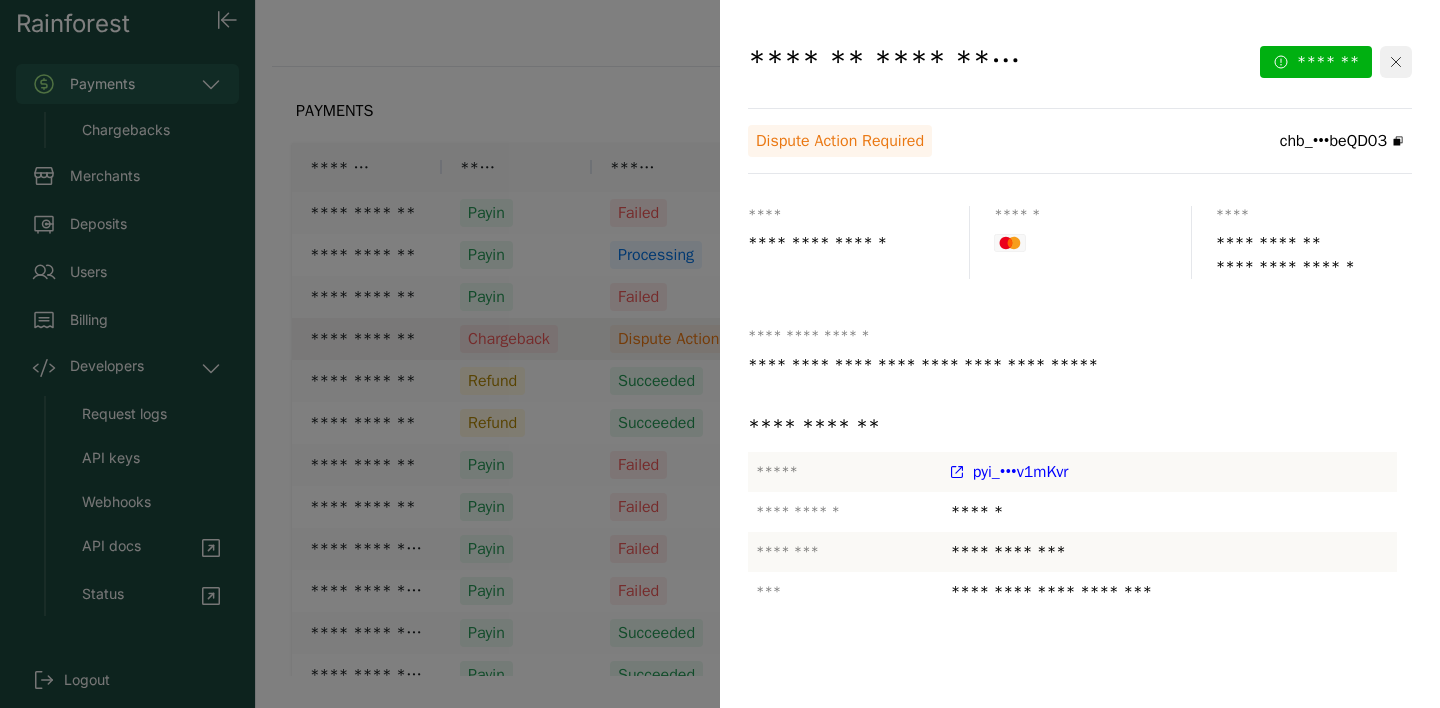 click 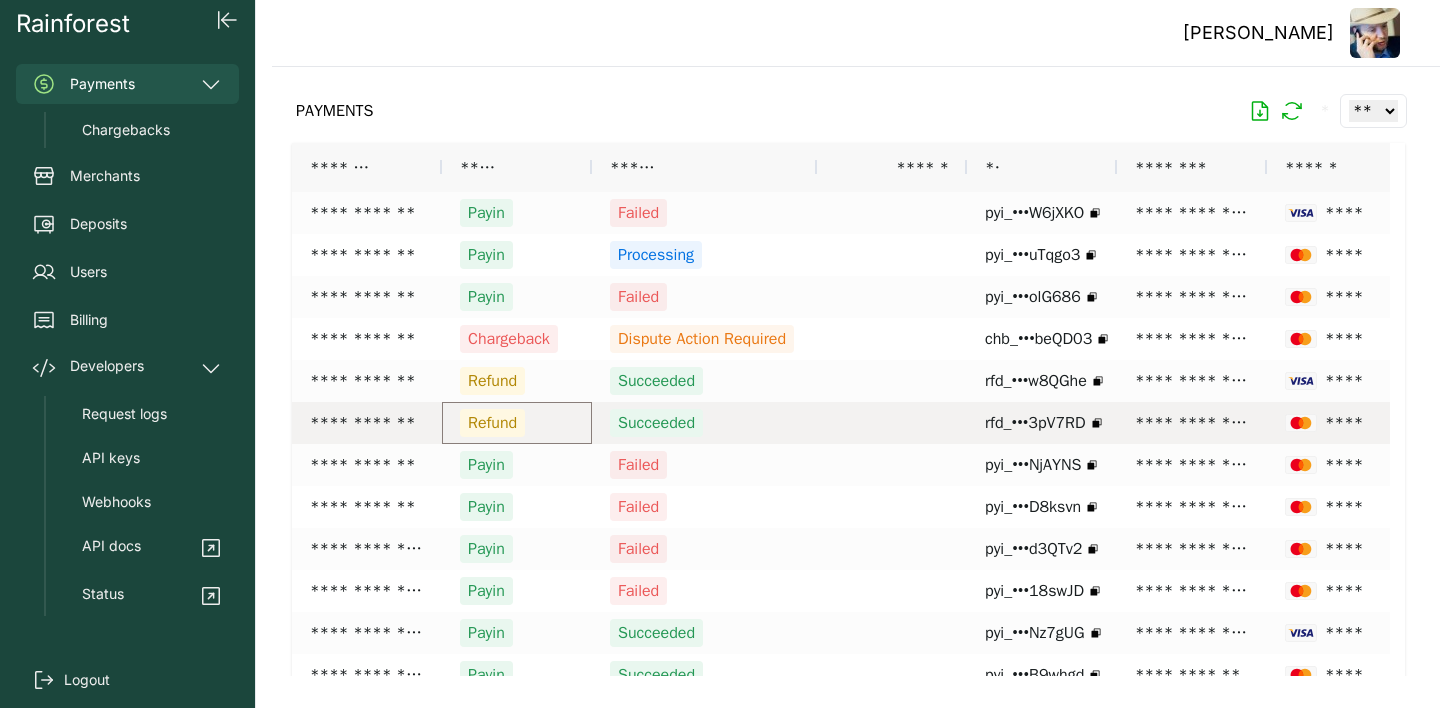 click on "Refund" at bounding box center [517, 423] 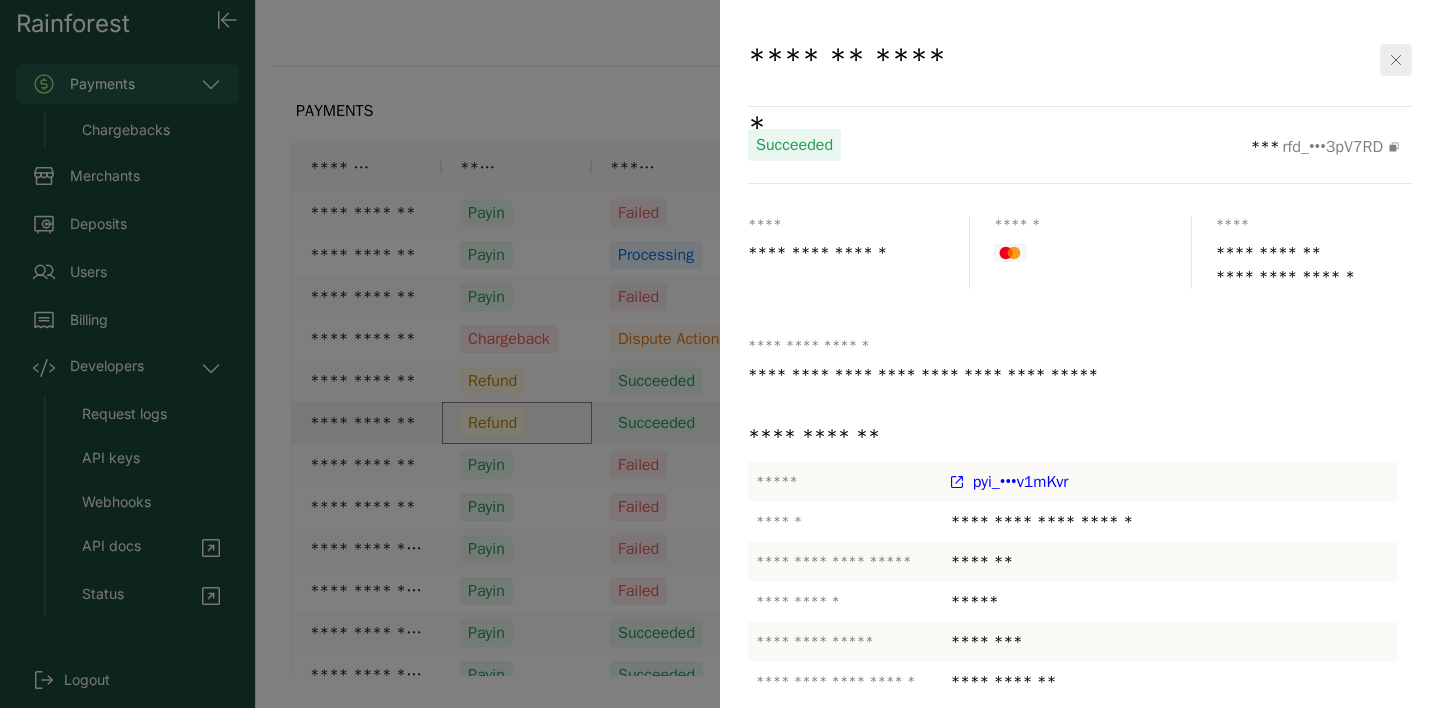 scroll, scrollTop: 0, scrollLeft: 0, axis: both 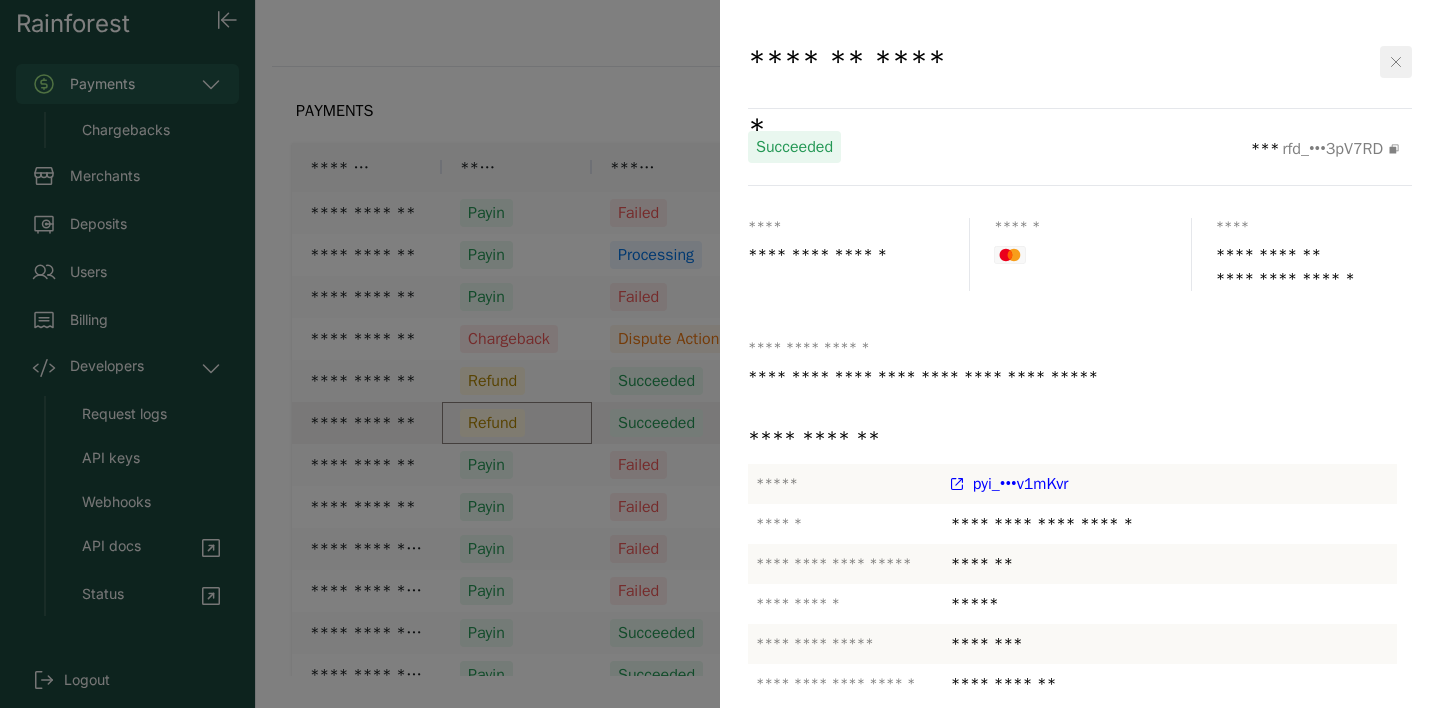 click 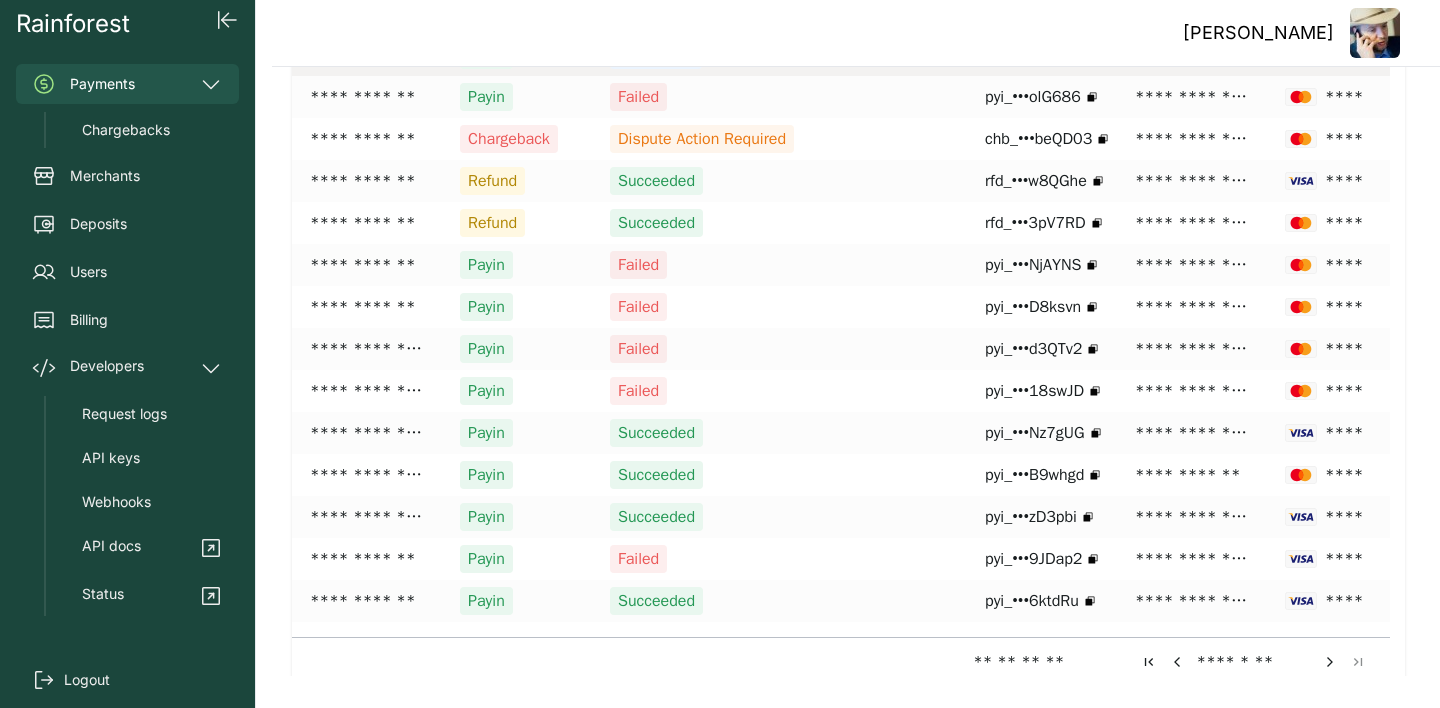 scroll, scrollTop: 209, scrollLeft: 0, axis: vertical 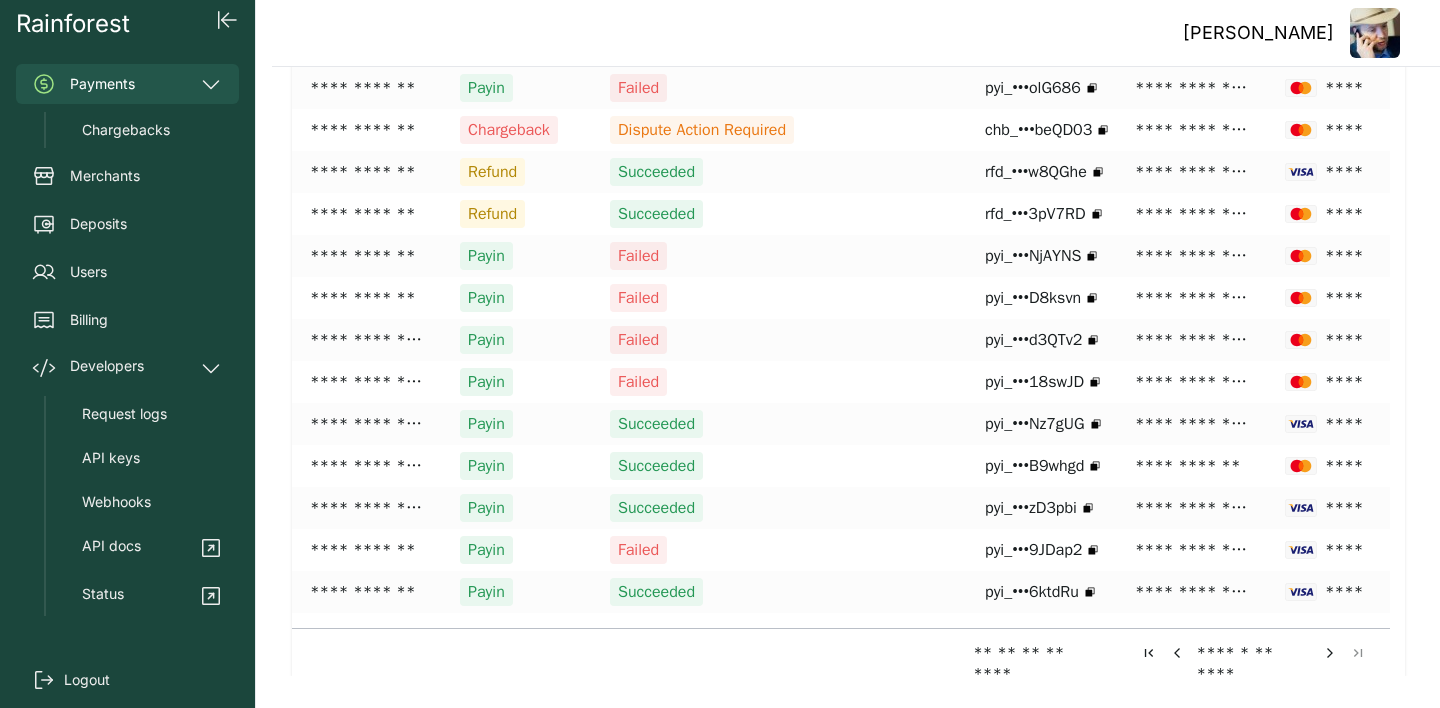 click at bounding box center (1177, 653) 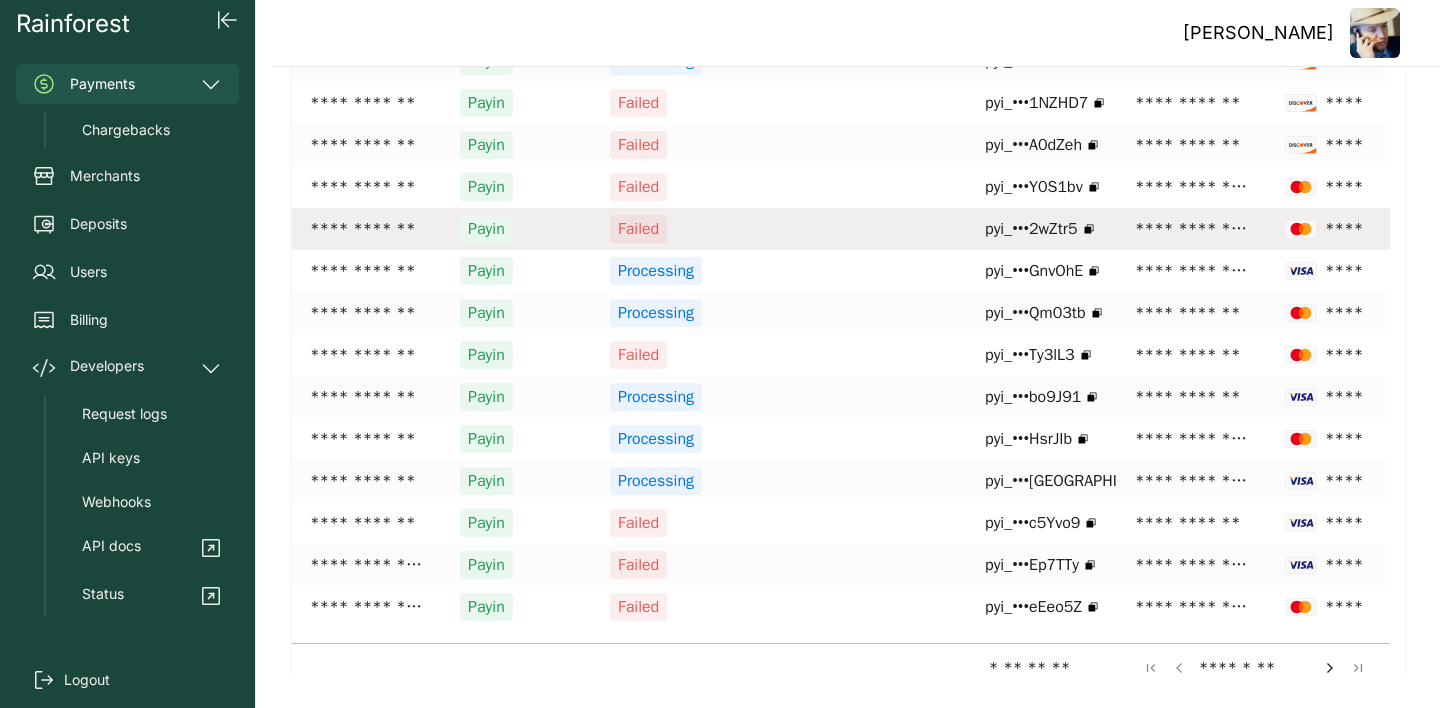 scroll, scrollTop: 209, scrollLeft: 0, axis: vertical 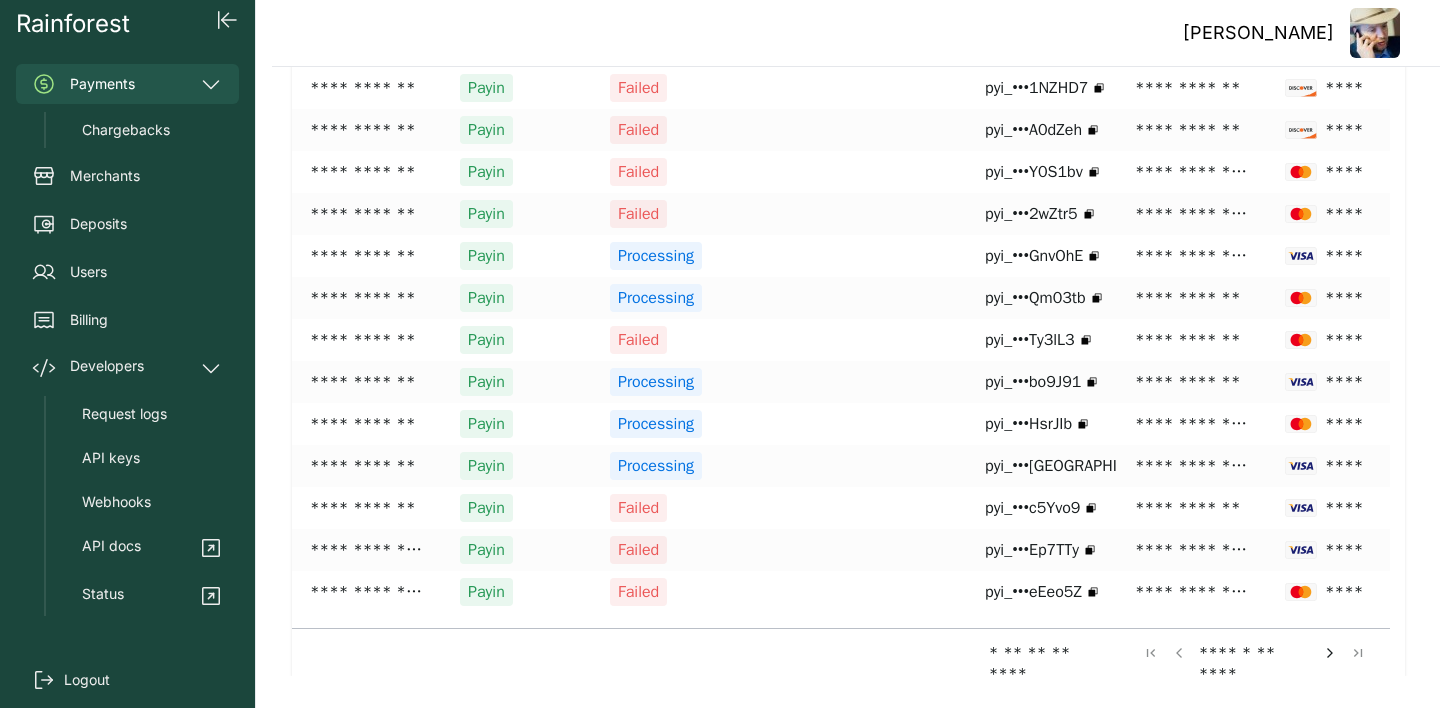 click at bounding box center (1330, 653) 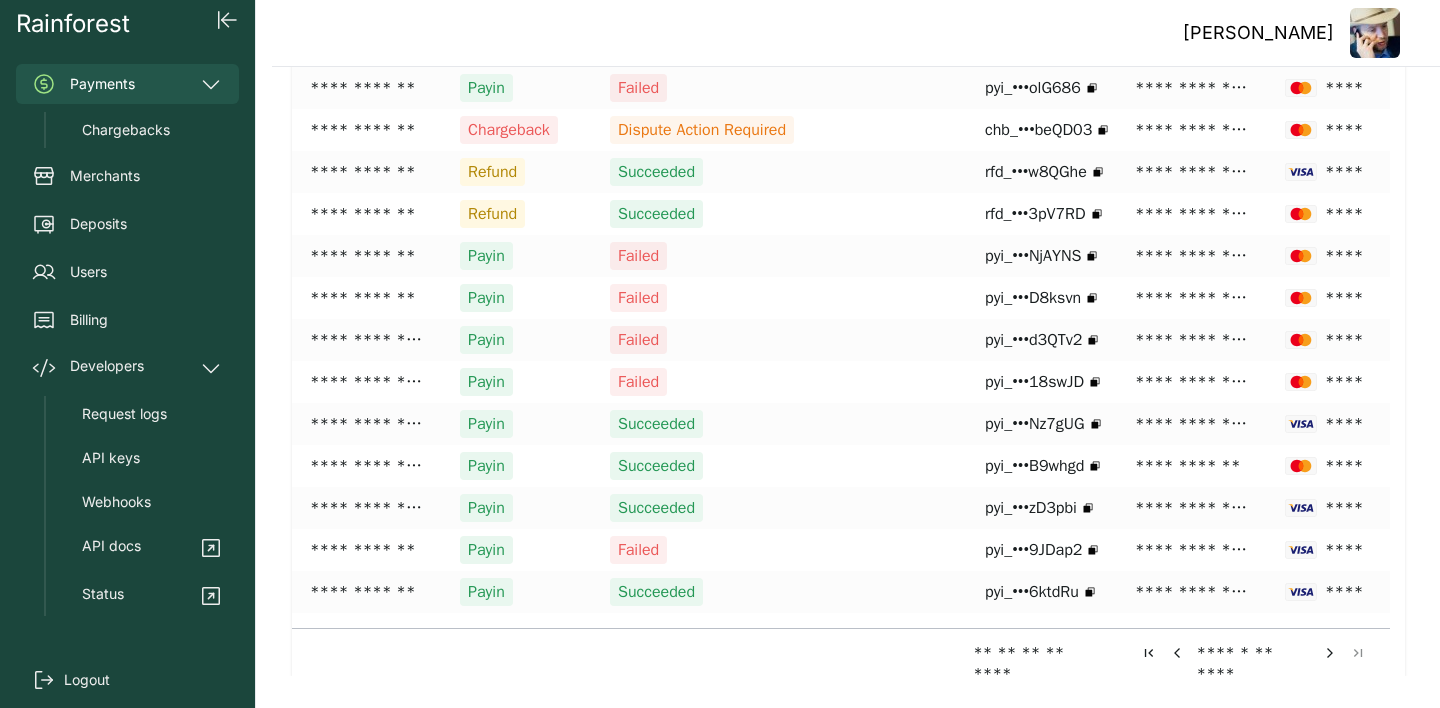 click at bounding box center (1177, 653) 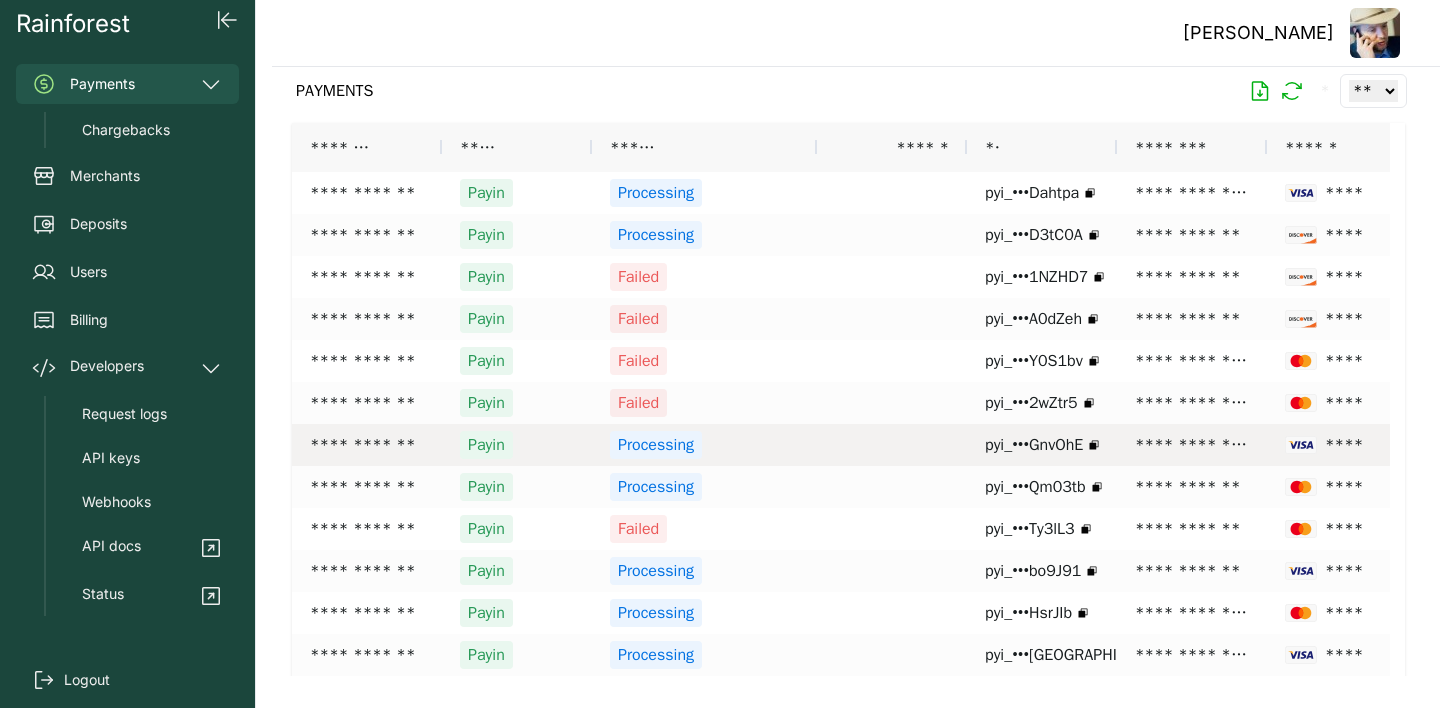 scroll, scrollTop: 0, scrollLeft: 0, axis: both 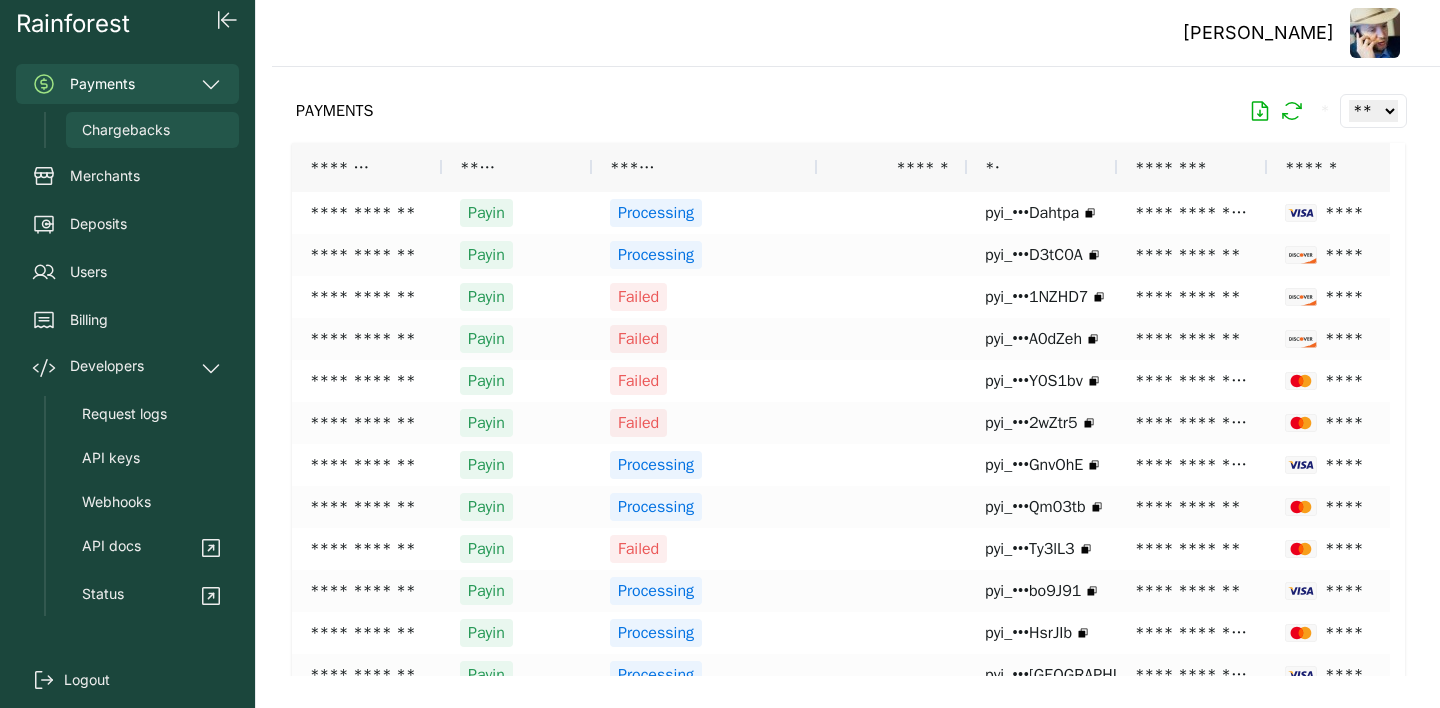 click on "Chargebacks" at bounding box center [126, 130] 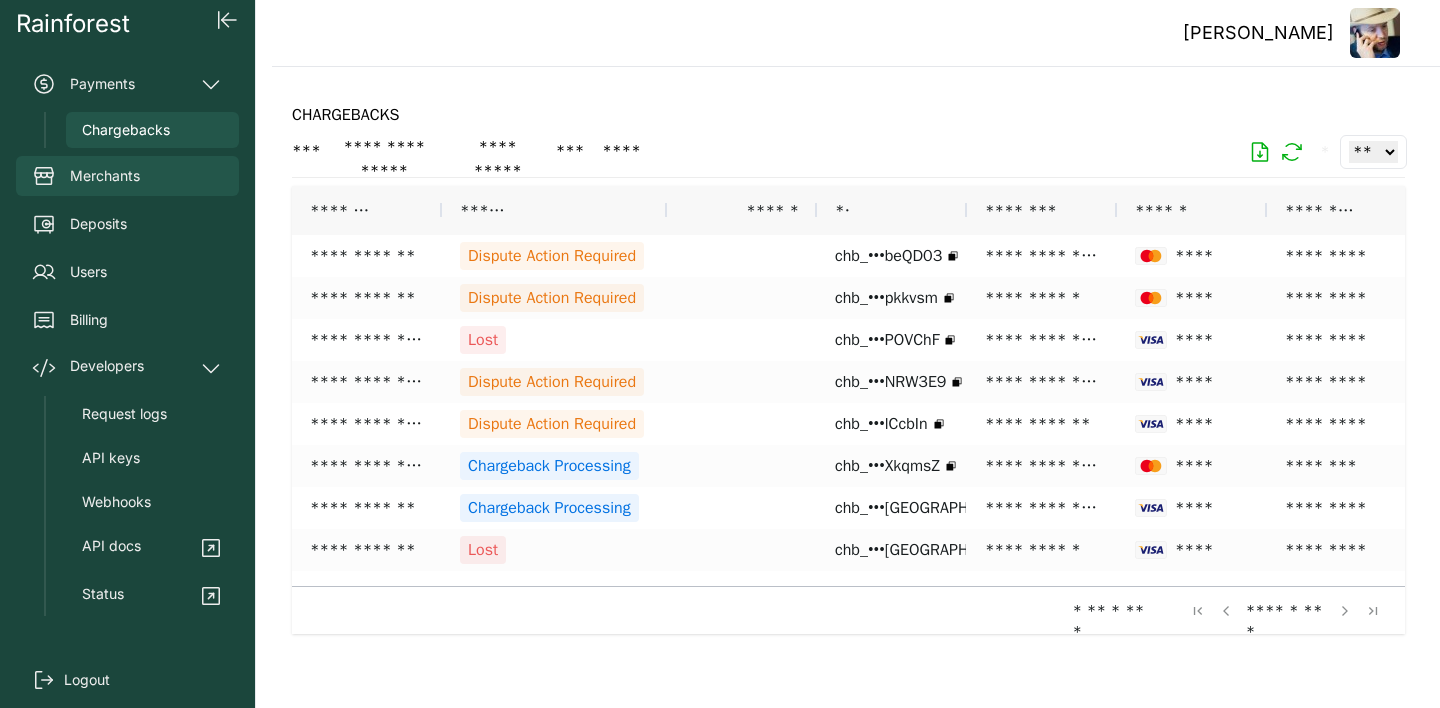 drag, startPoint x: 119, startPoint y: 174, endPoint x: 136, endPoint y: 174, distance: 17 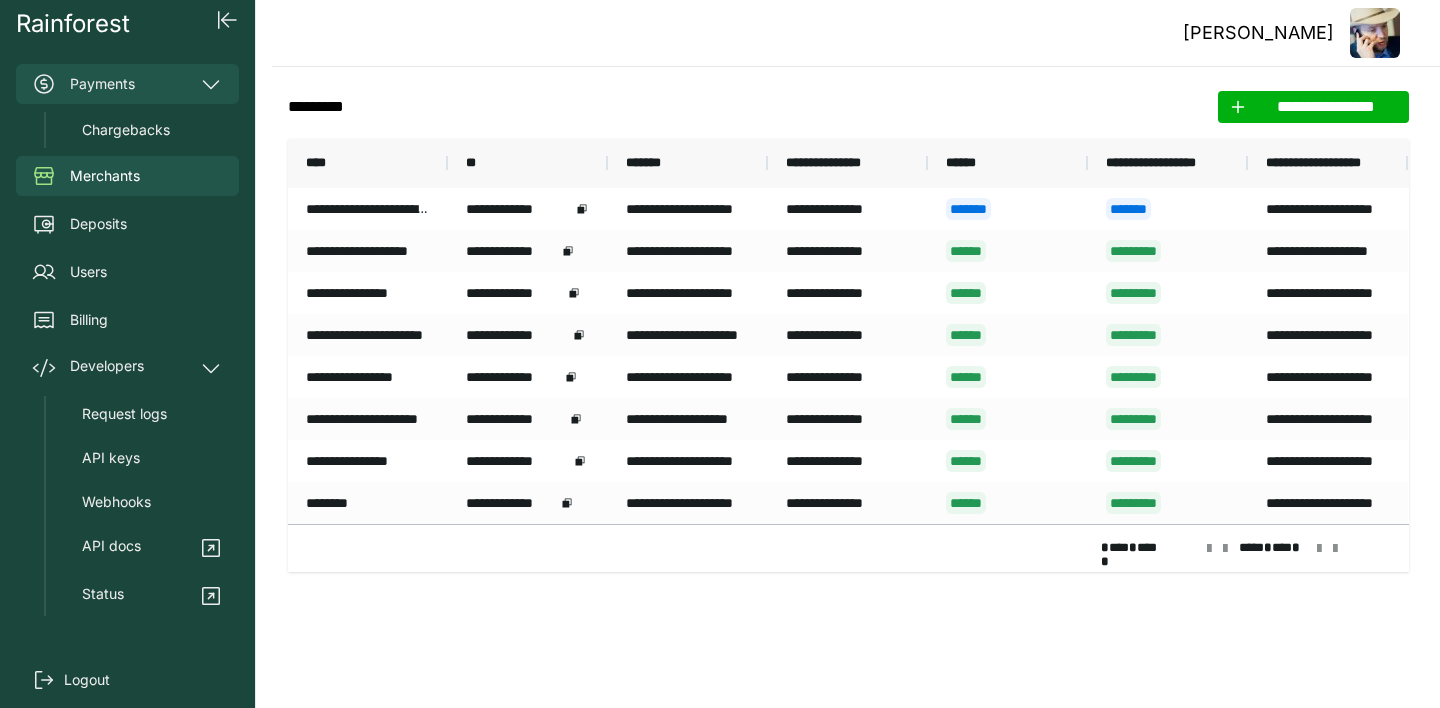 click on "Payments" at bounding box center [127, 84] 